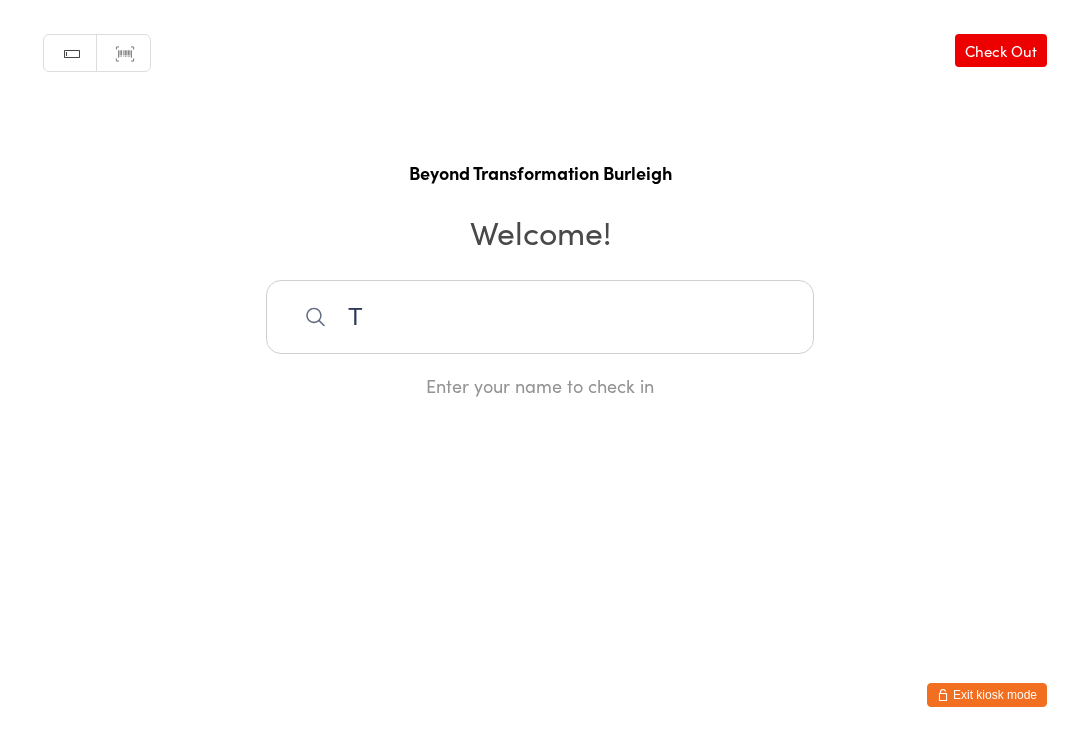 scroll, scrollTop: 288, scrollLeft: 0, axis: vertical 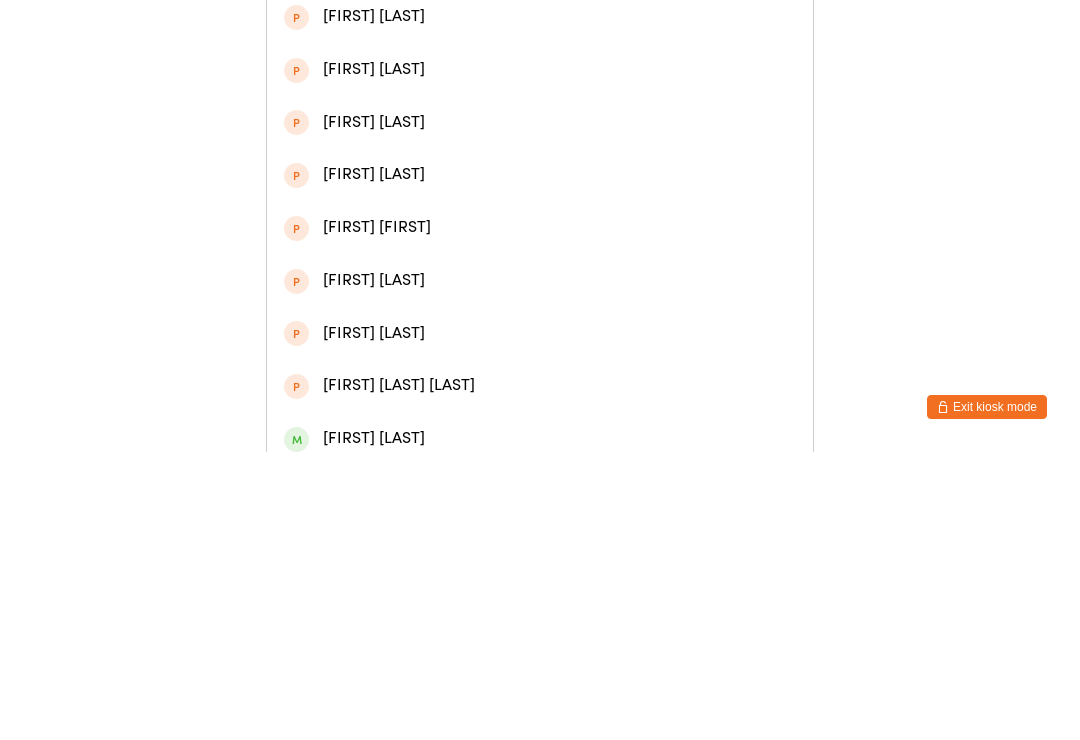 type on "Tina" 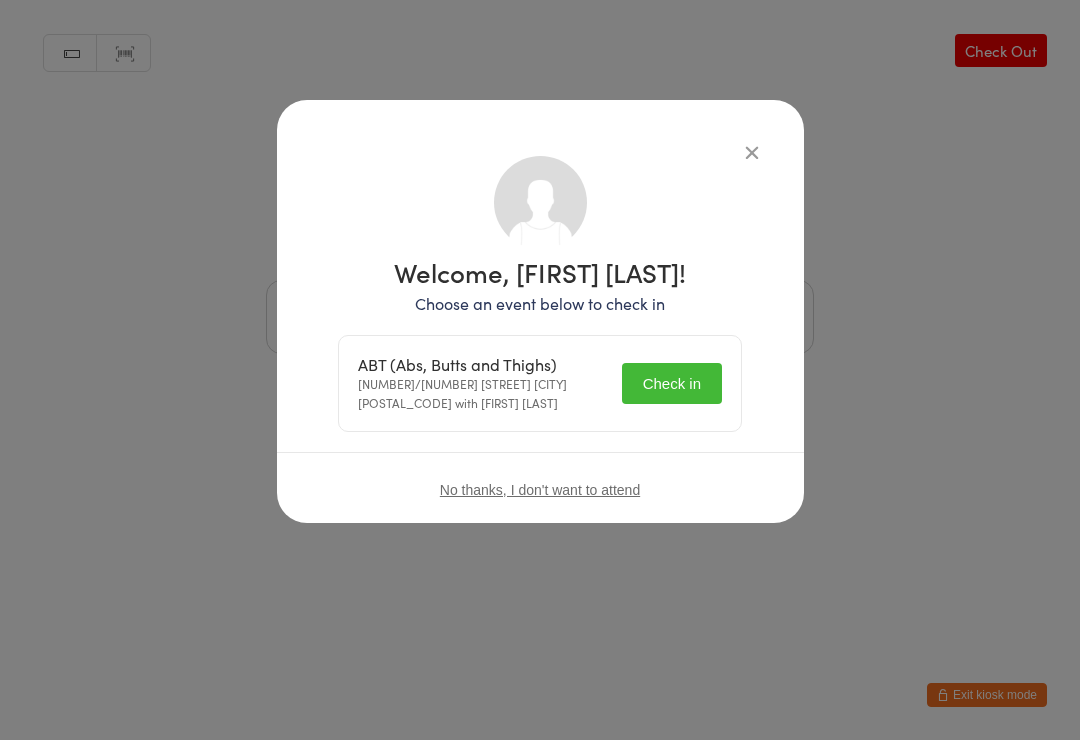click on "Check in" at bounding box center [672, 383] 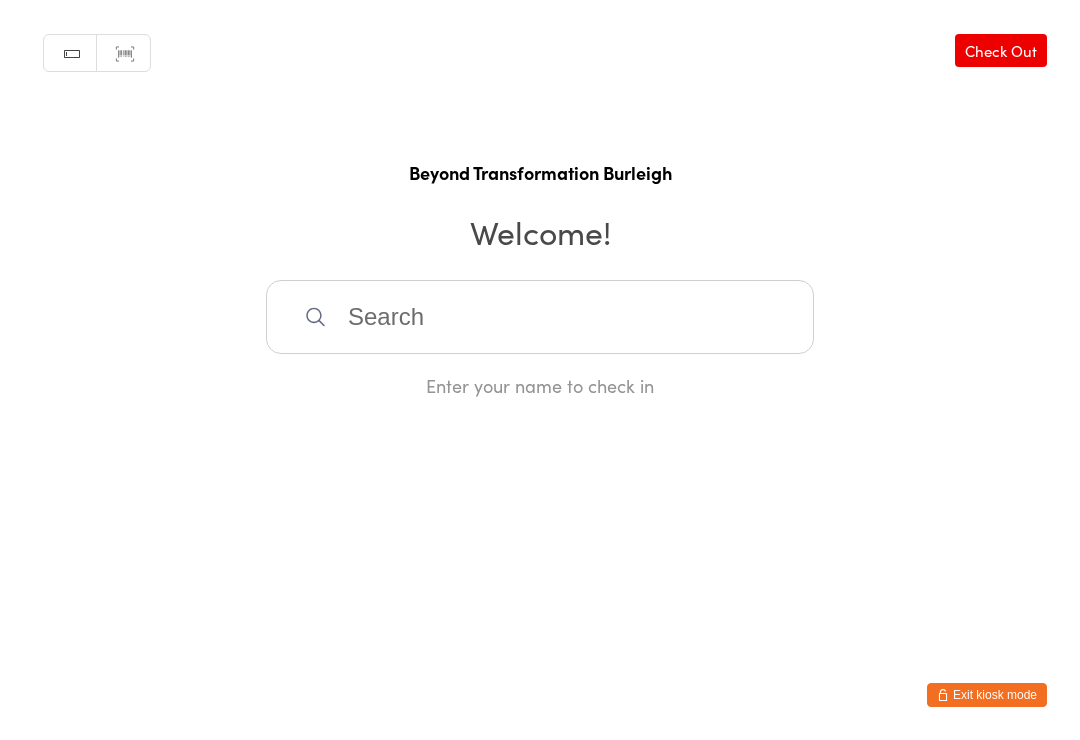 click at bounding box center [540, 317] 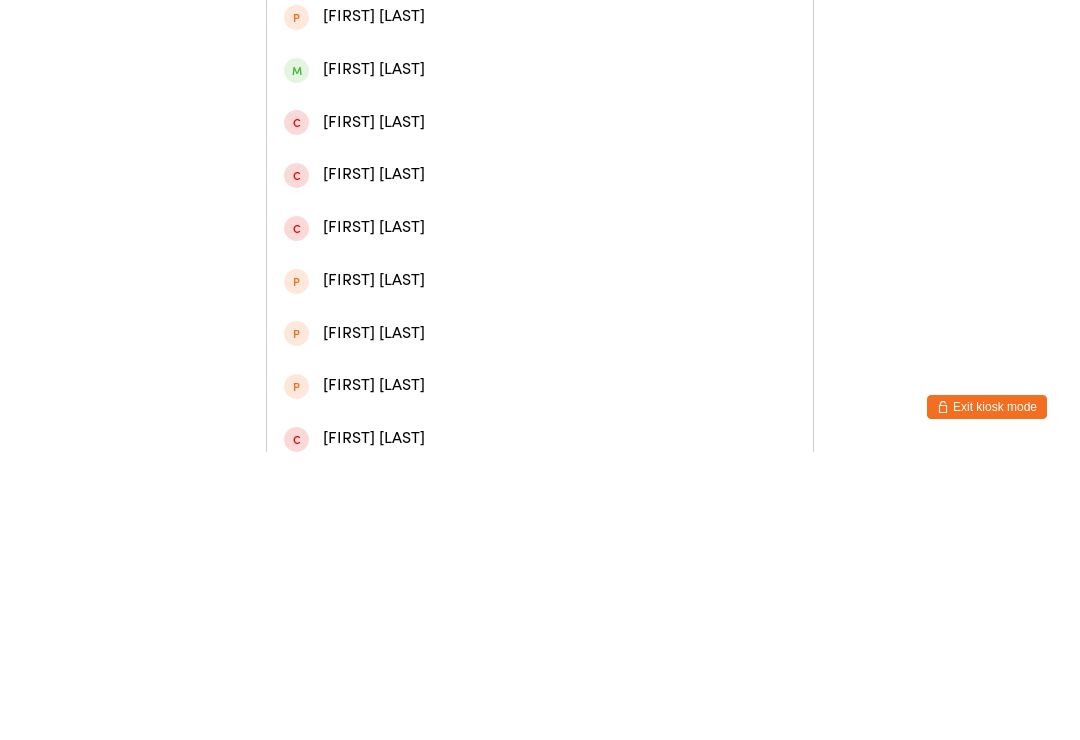 scroll, scrollTop: 1, scrollLeft: 0, axis: vertical 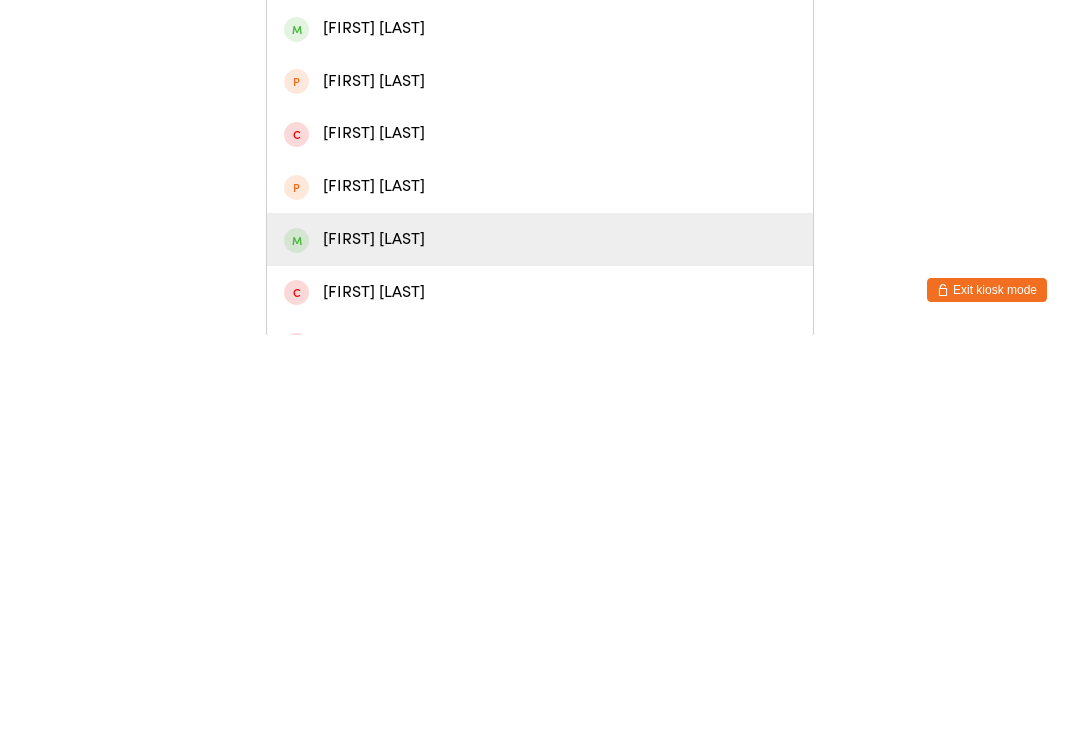 type on "Richards" 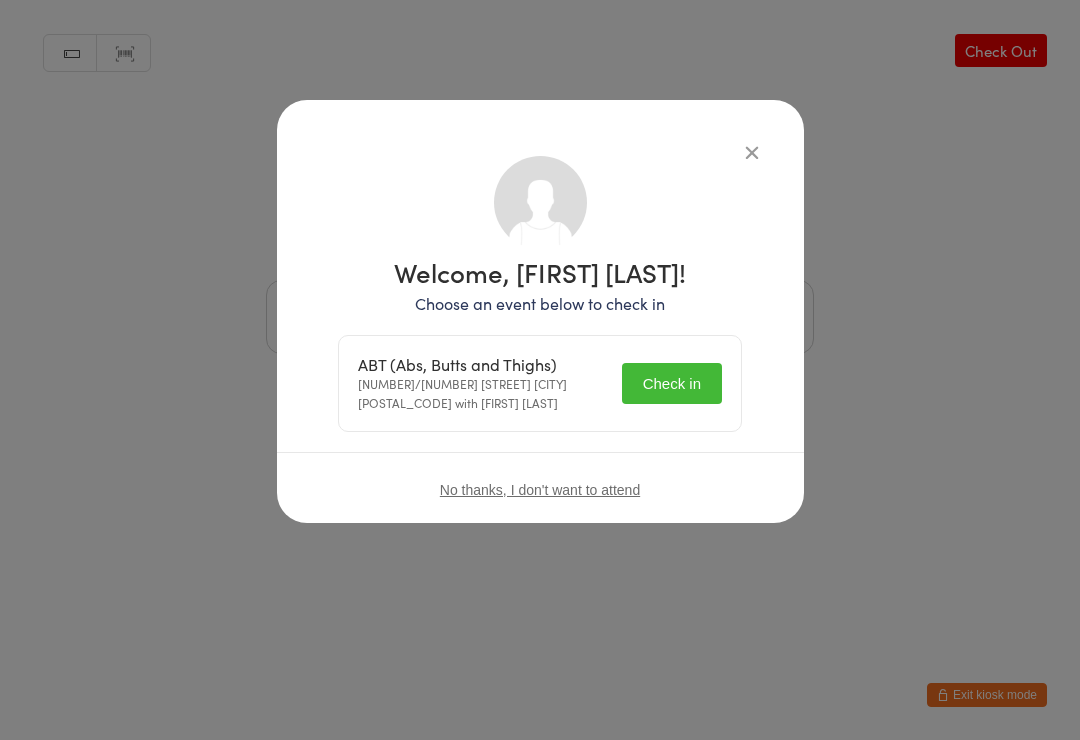 click on "Check in" at bounding box center [672, 383] 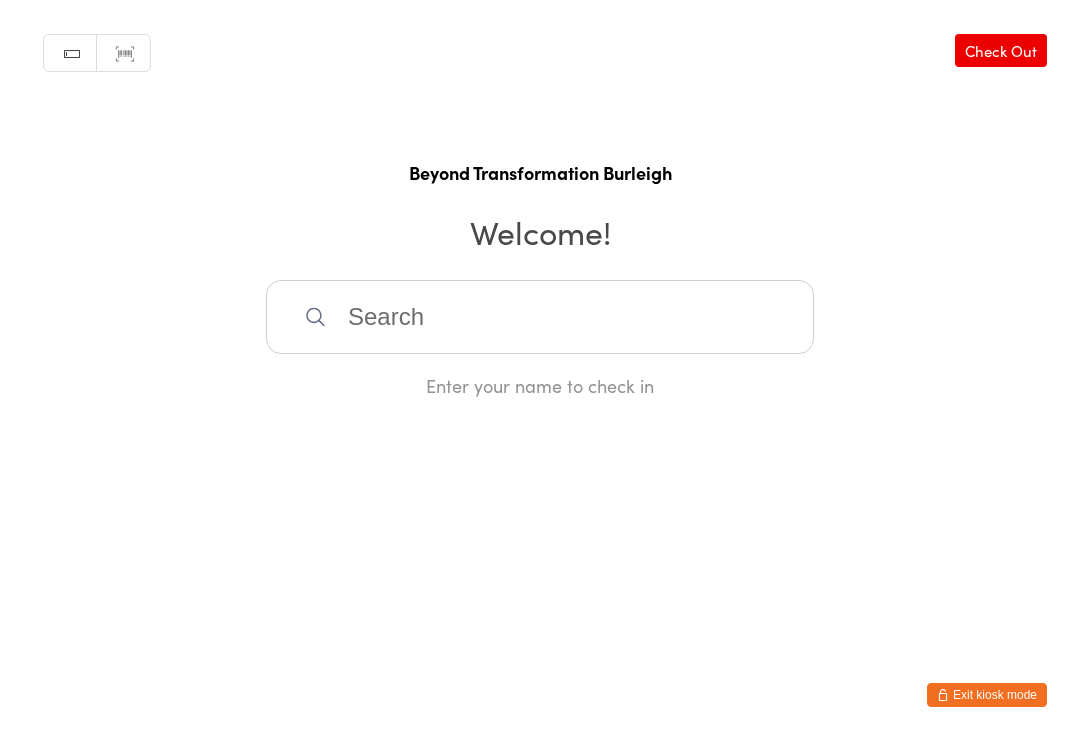 click at bounding box center (540, 317) 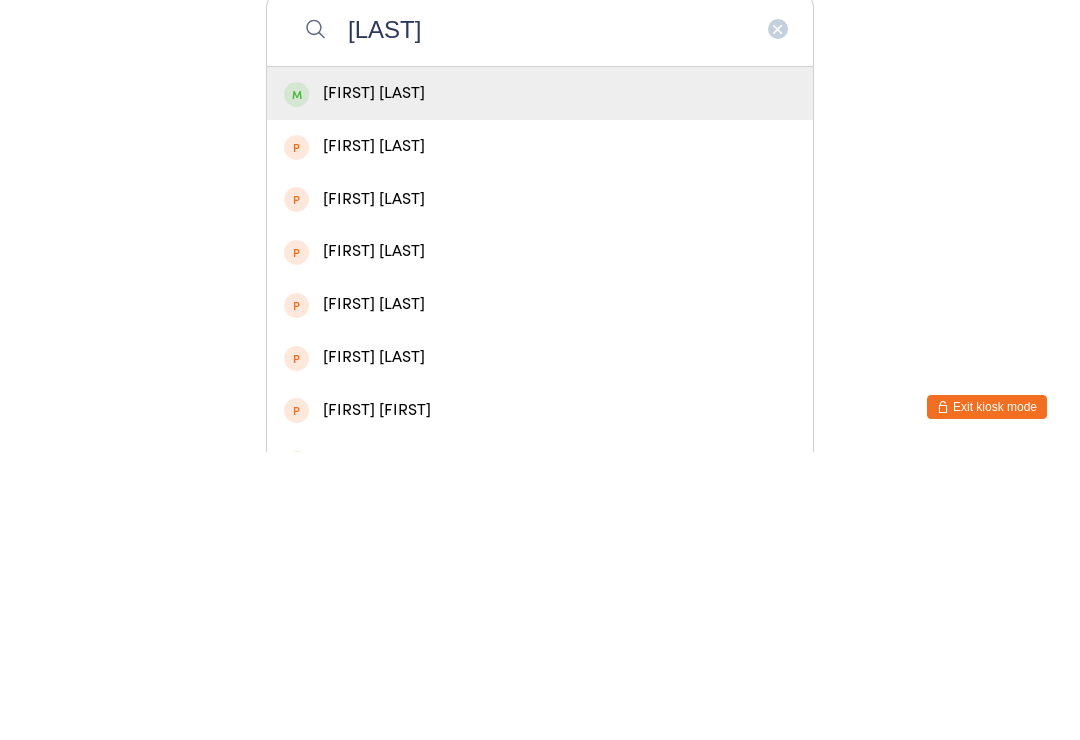 type on "[LAST]" 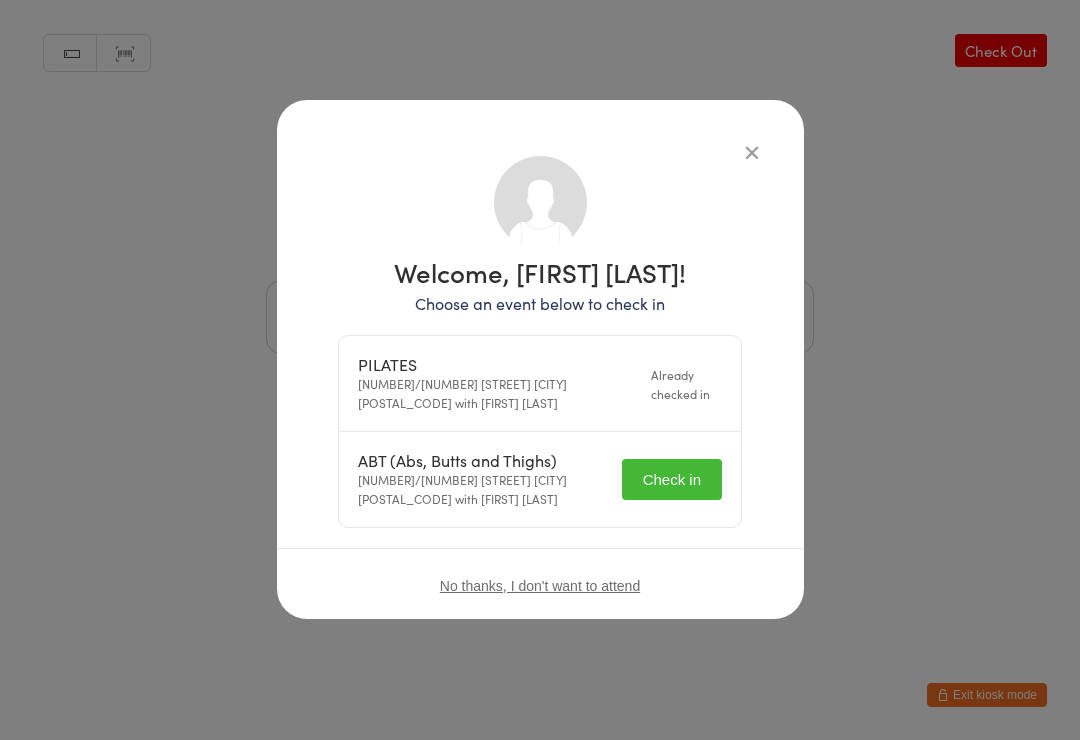 click on "Check in" at bounding box center (672, 479) 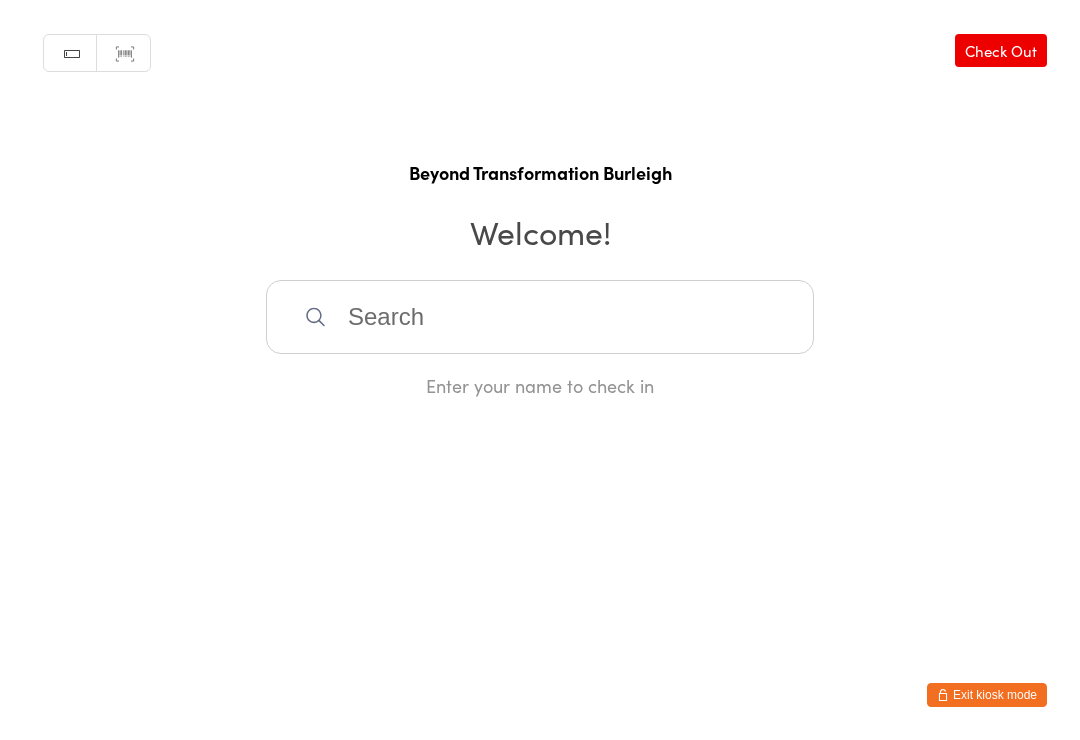 click at bounding box center (540, 317) 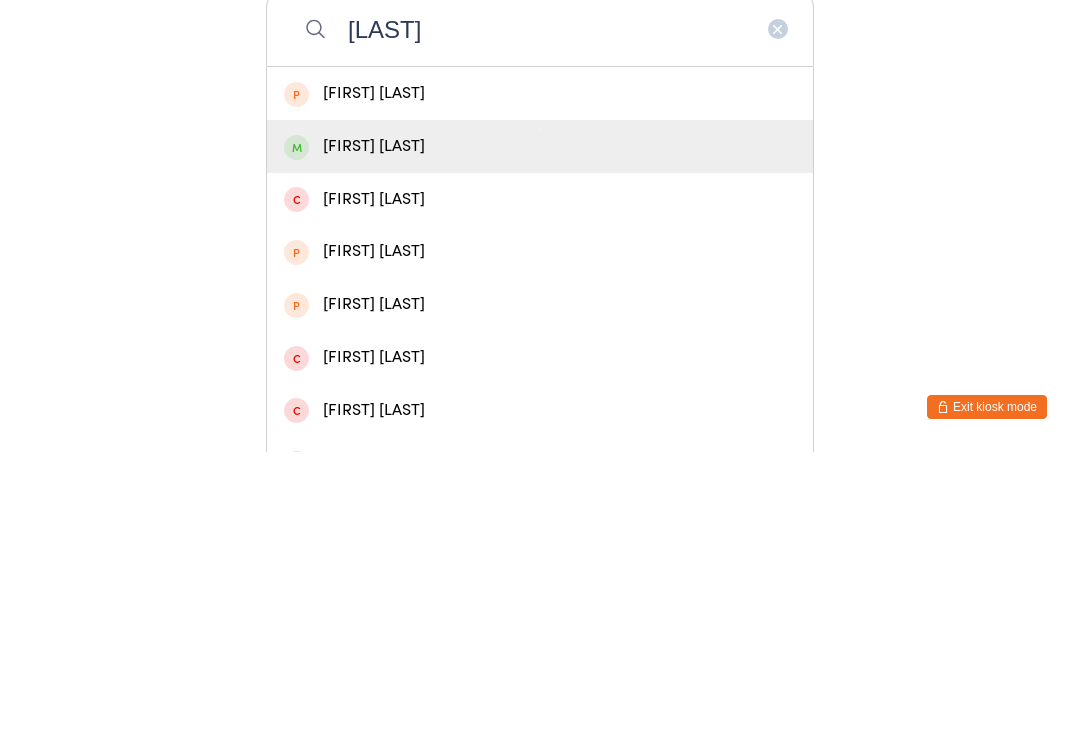 type on "[LAST]" 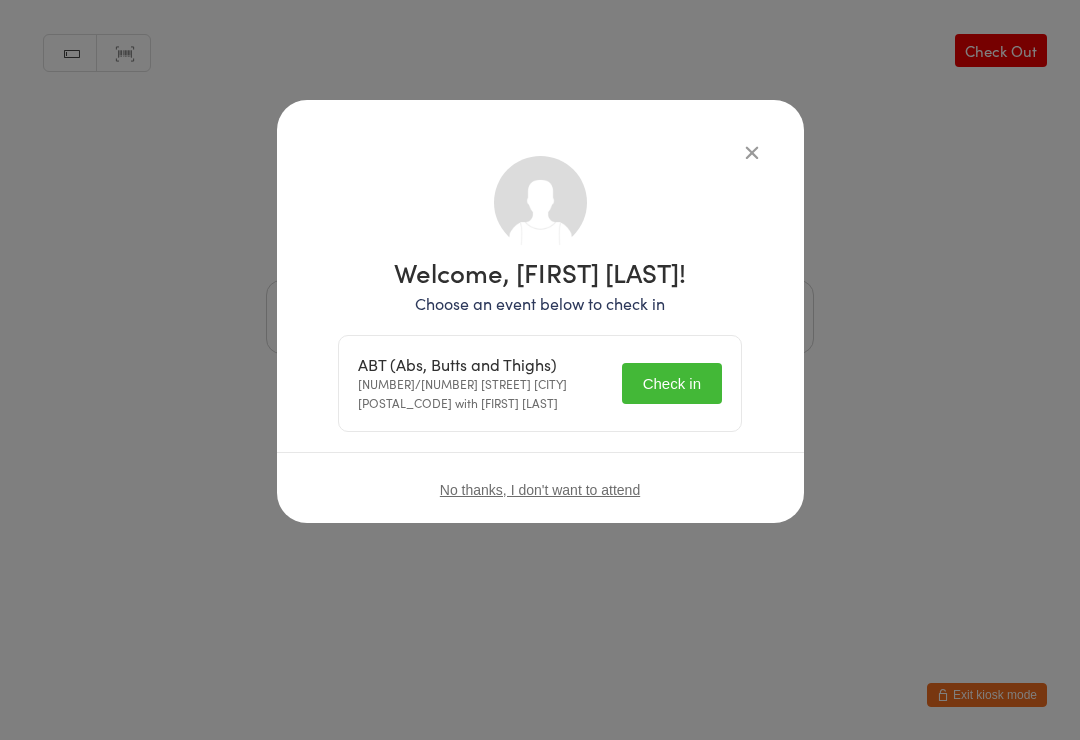 click on "Check in" at bounding box center [672, 383] 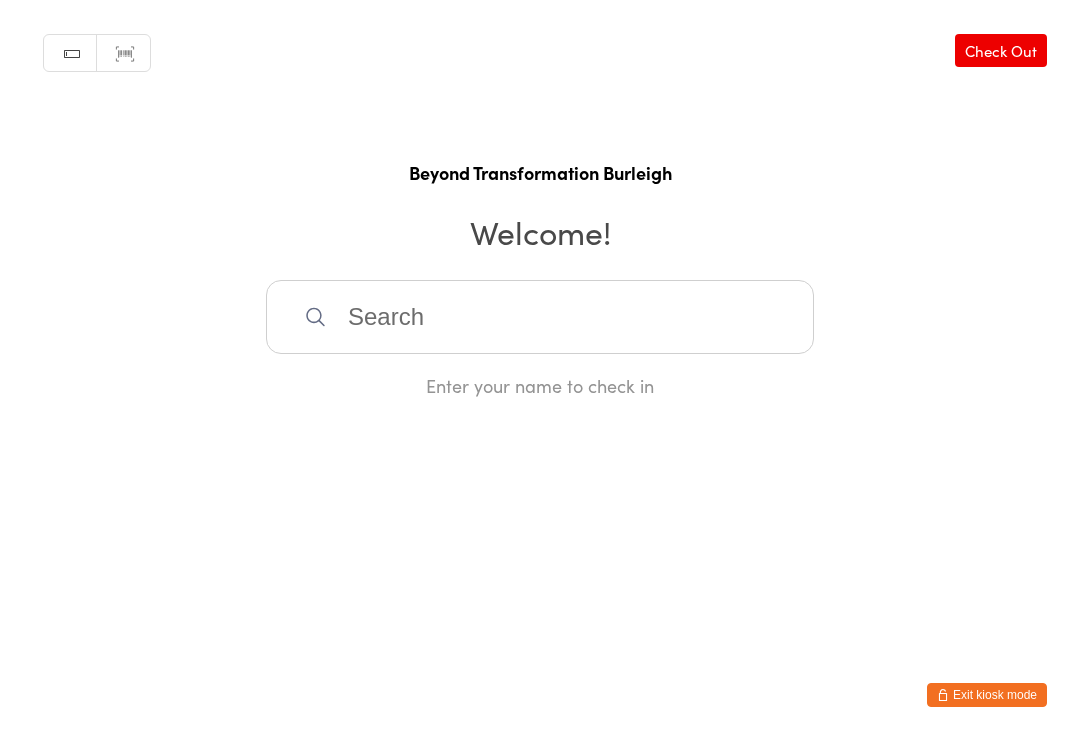 click at bounding box center (540, 317) 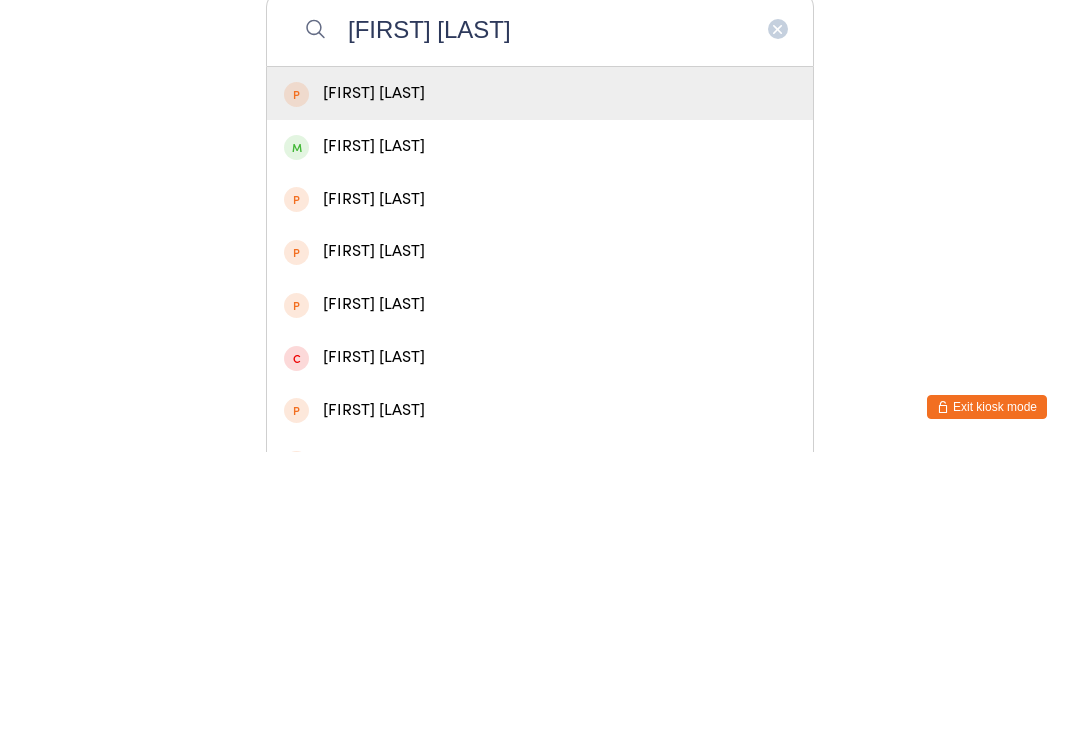 type on "[FIRST] [LAST]" 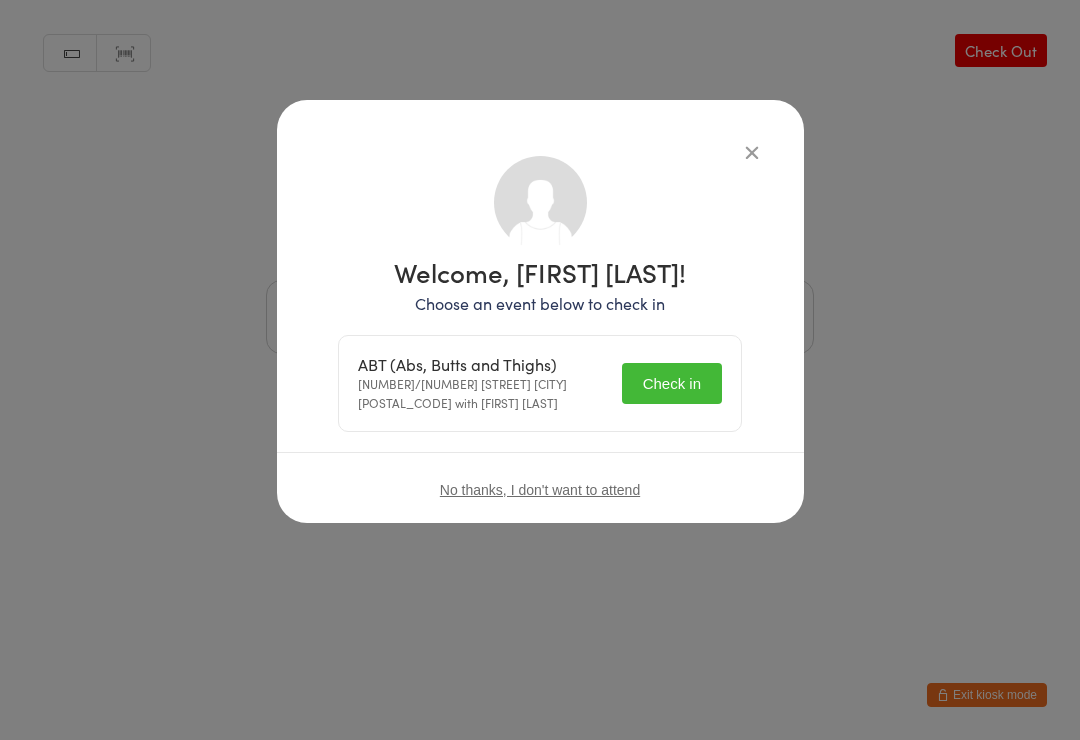 click on "Check in" at bounding box center (672, 383) 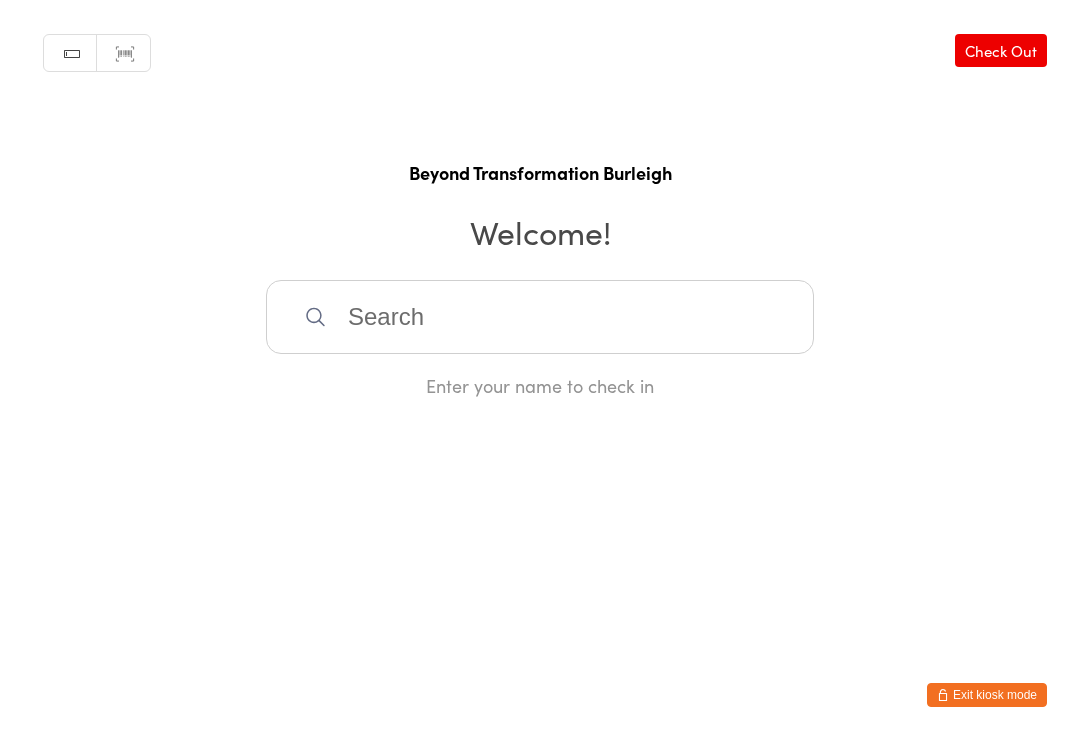 click at bounding box center (540, 317) 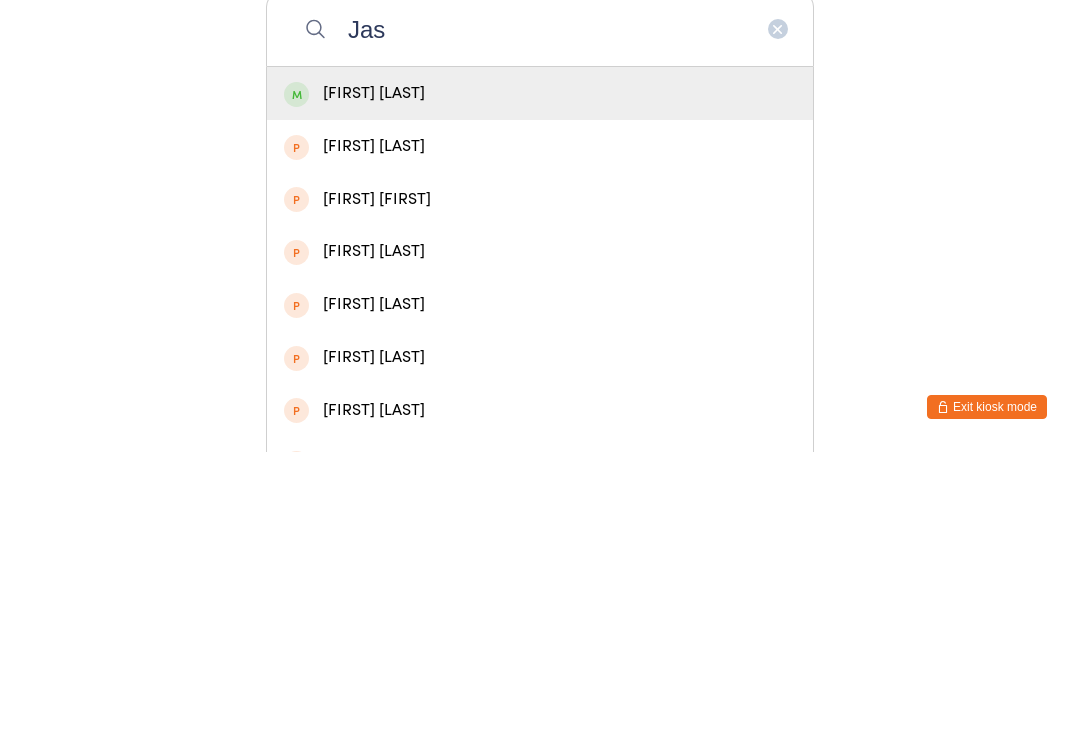 type on "Jas" 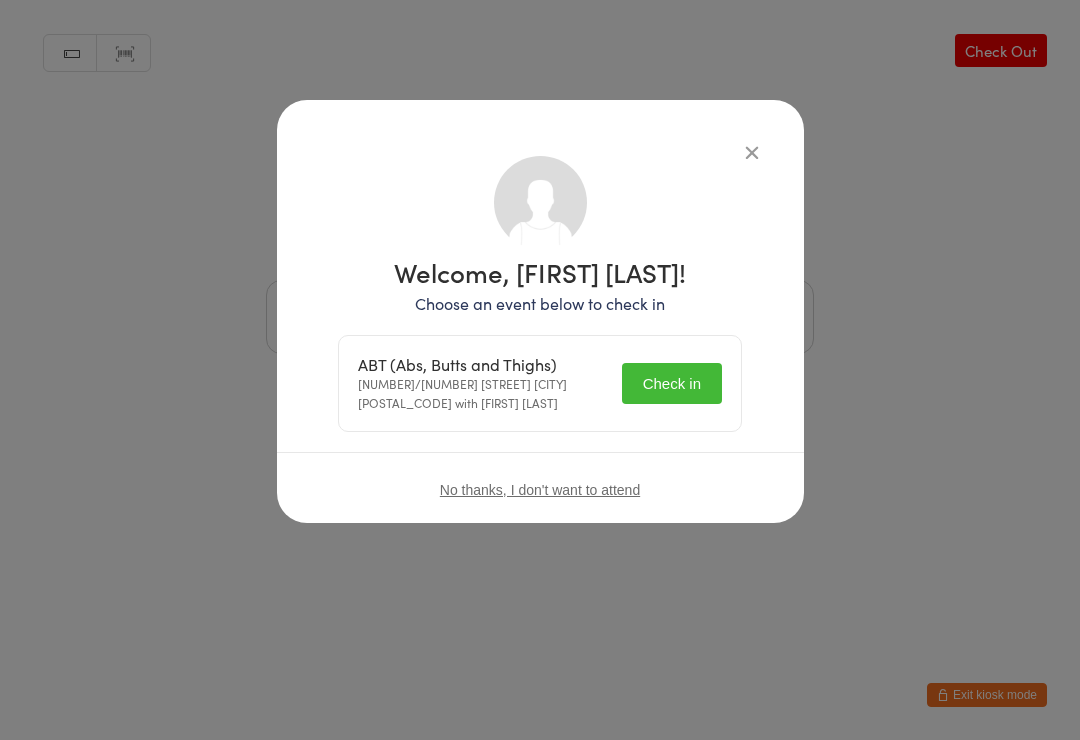 click on "Check in" at bounding box center (672, 383) 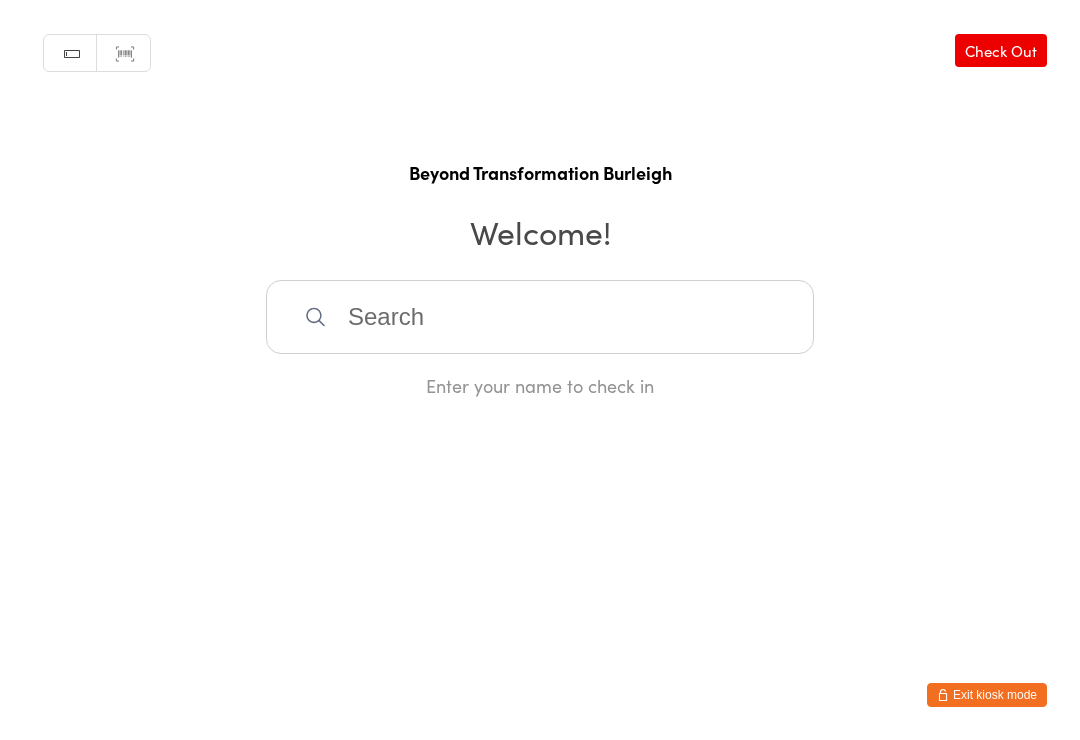 click at bounding box center [540, 317] 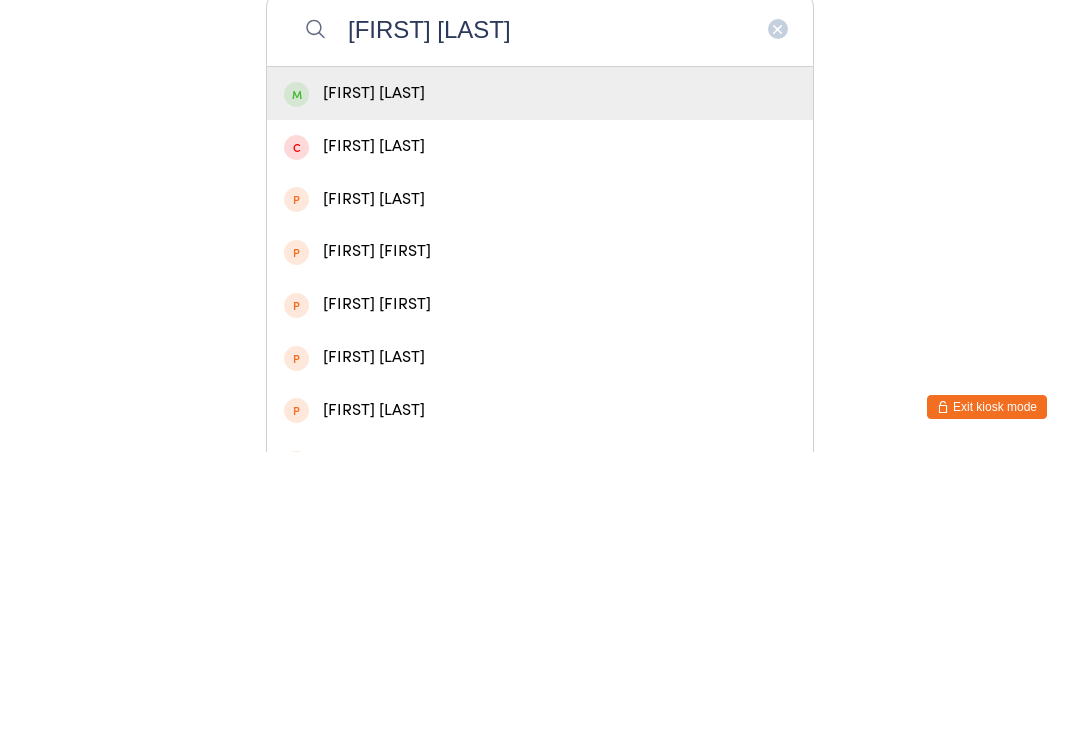 type on "[FIRST] [LAST]" 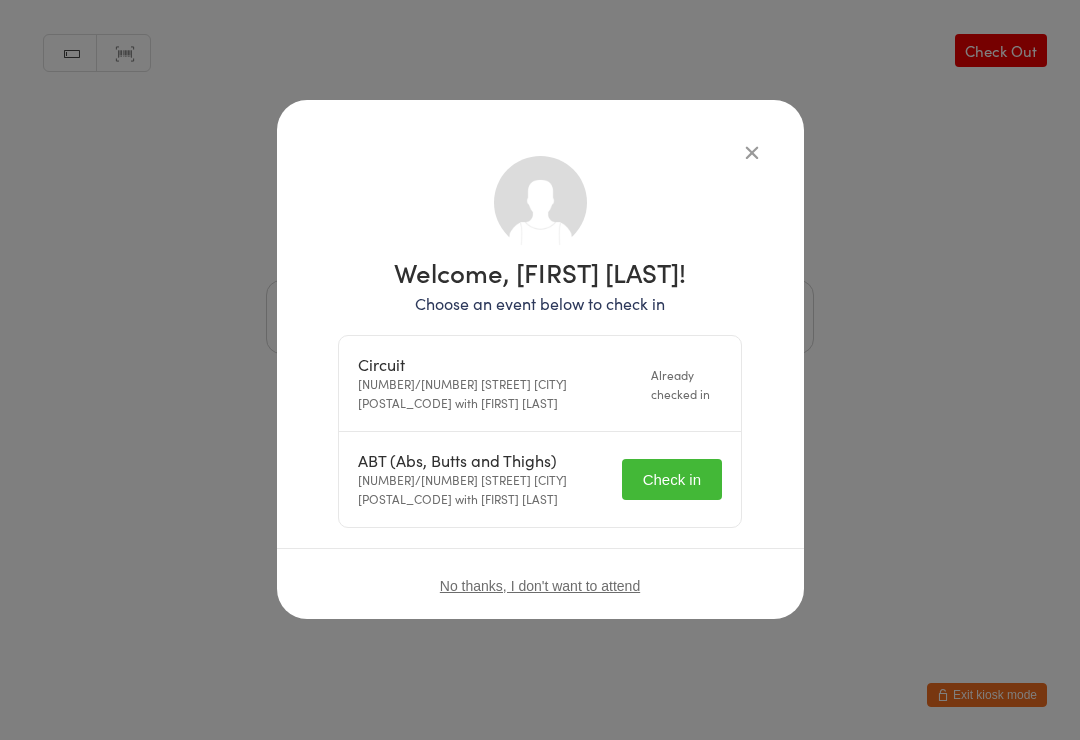 click on "Check in" at bounding box center (672, 479) 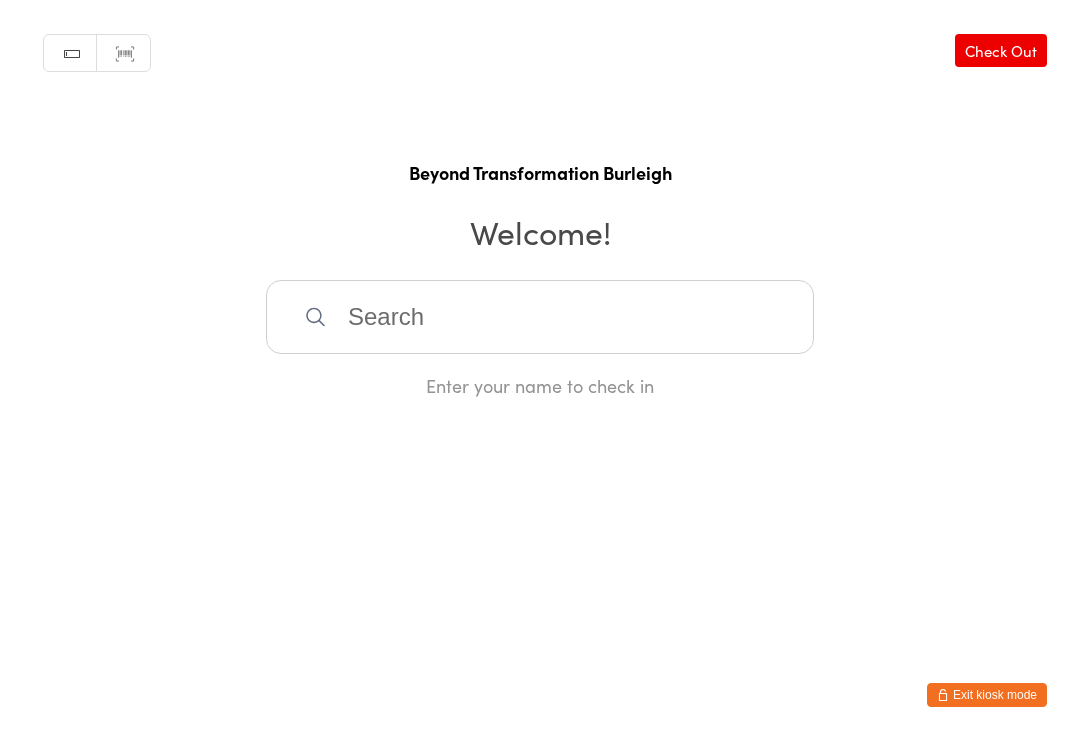 click at bounding box center (540, 317) 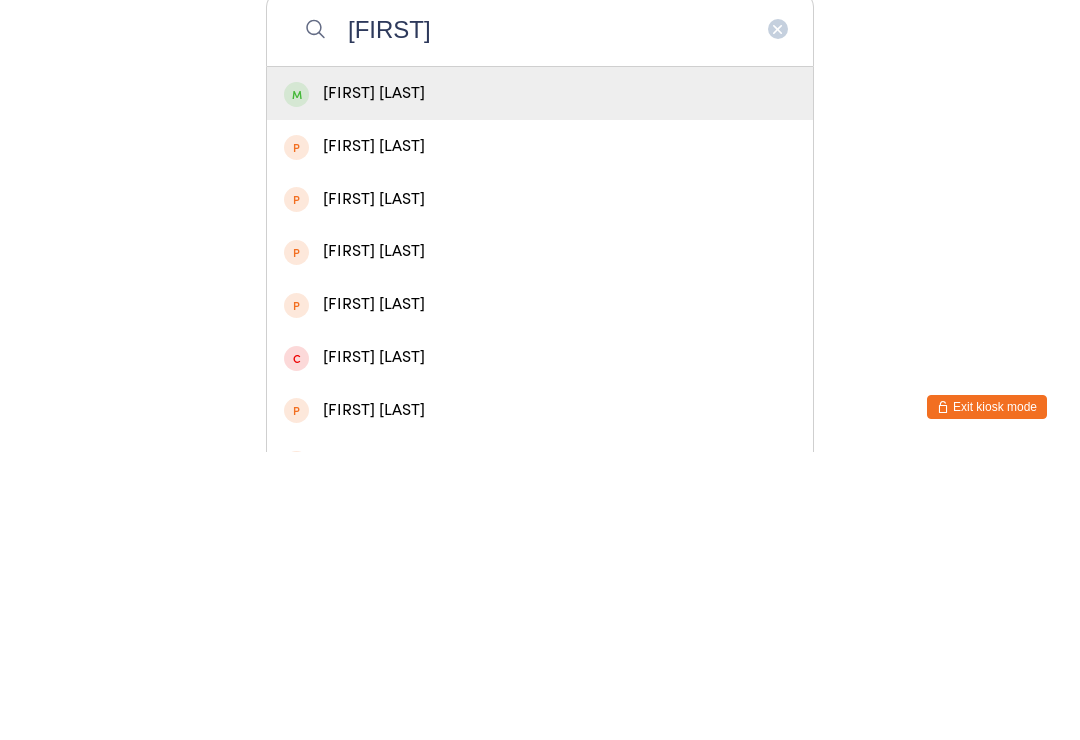 type on "[FIRST]" 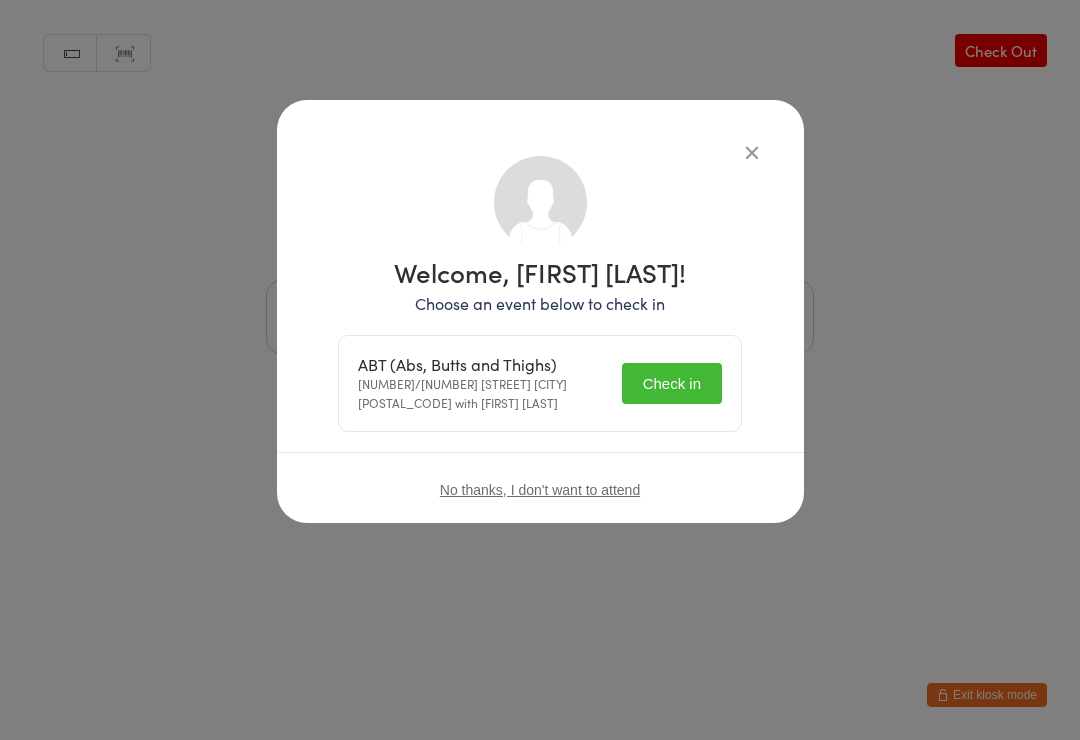 click on "Check in" at bounding box center (672, 383) 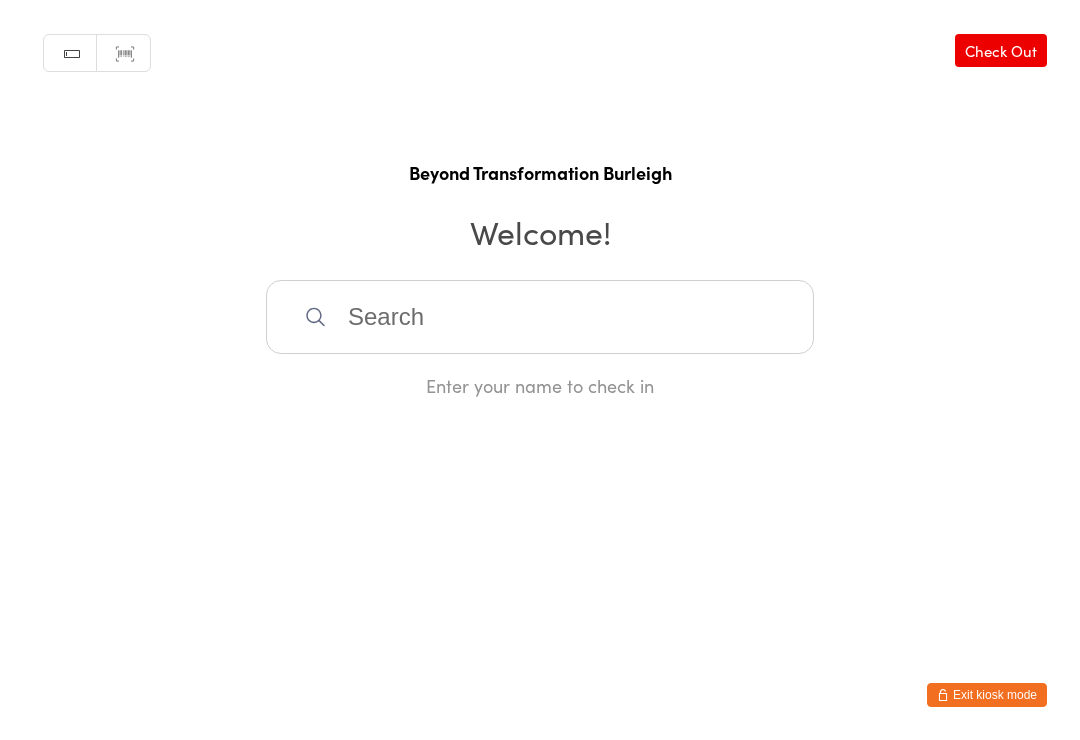 click at bounding box center (540, 317) 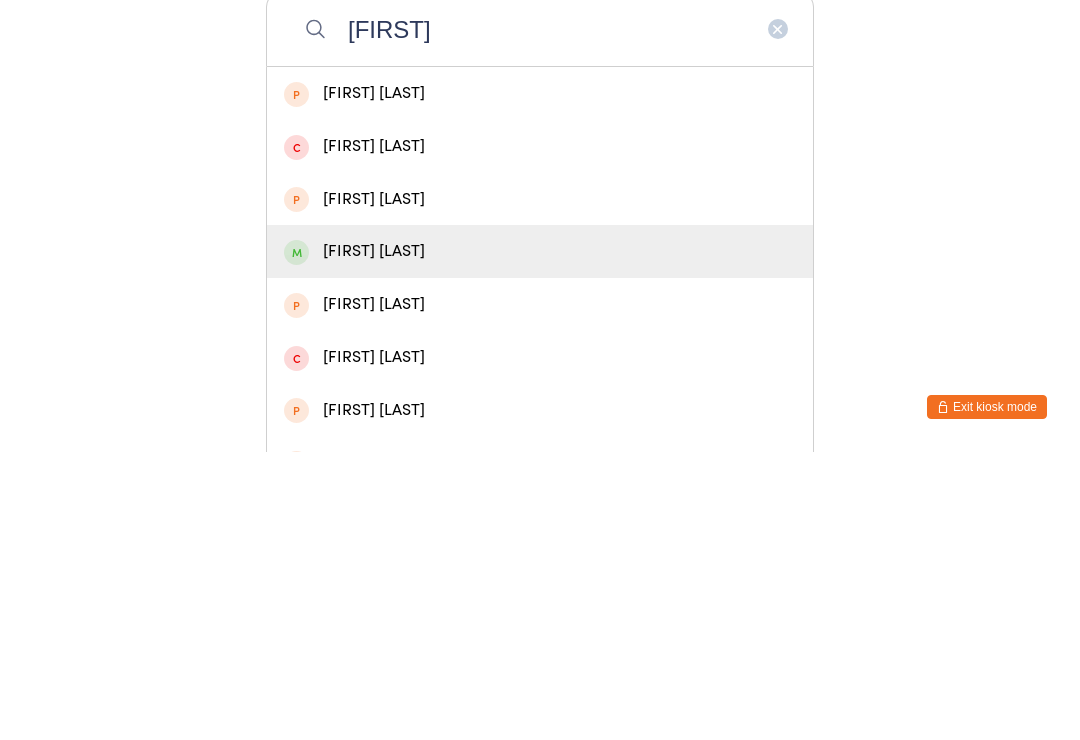 type on "[FIRST]" 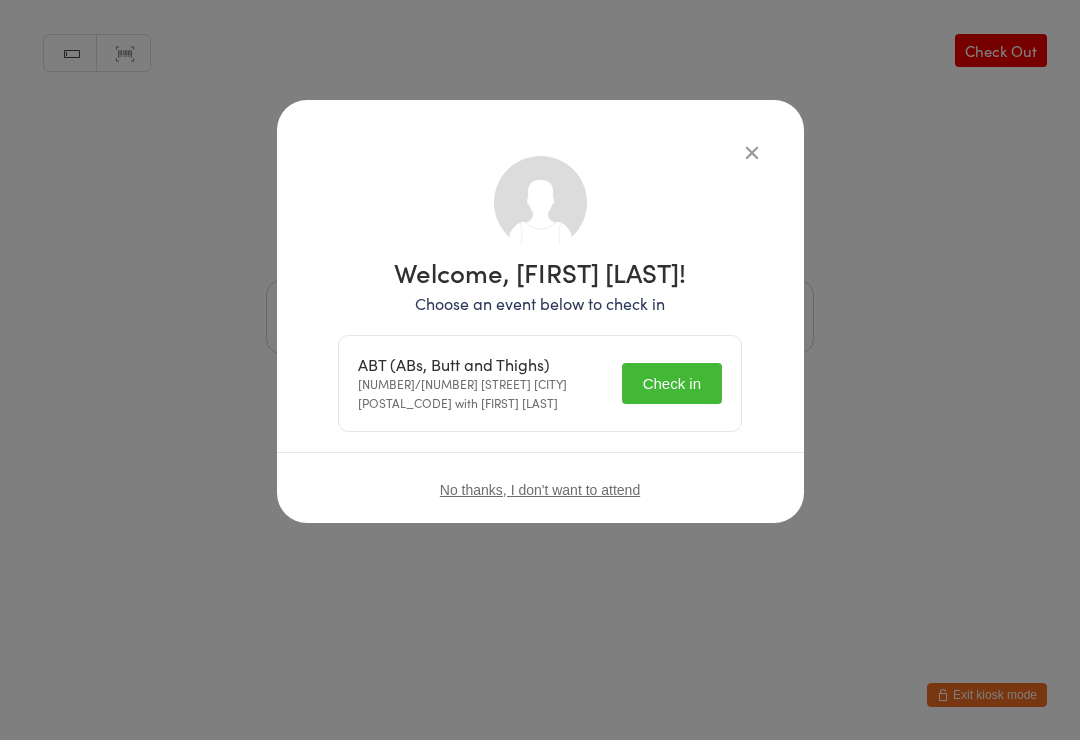 click on "Check in" at bounding box center [672, 383] 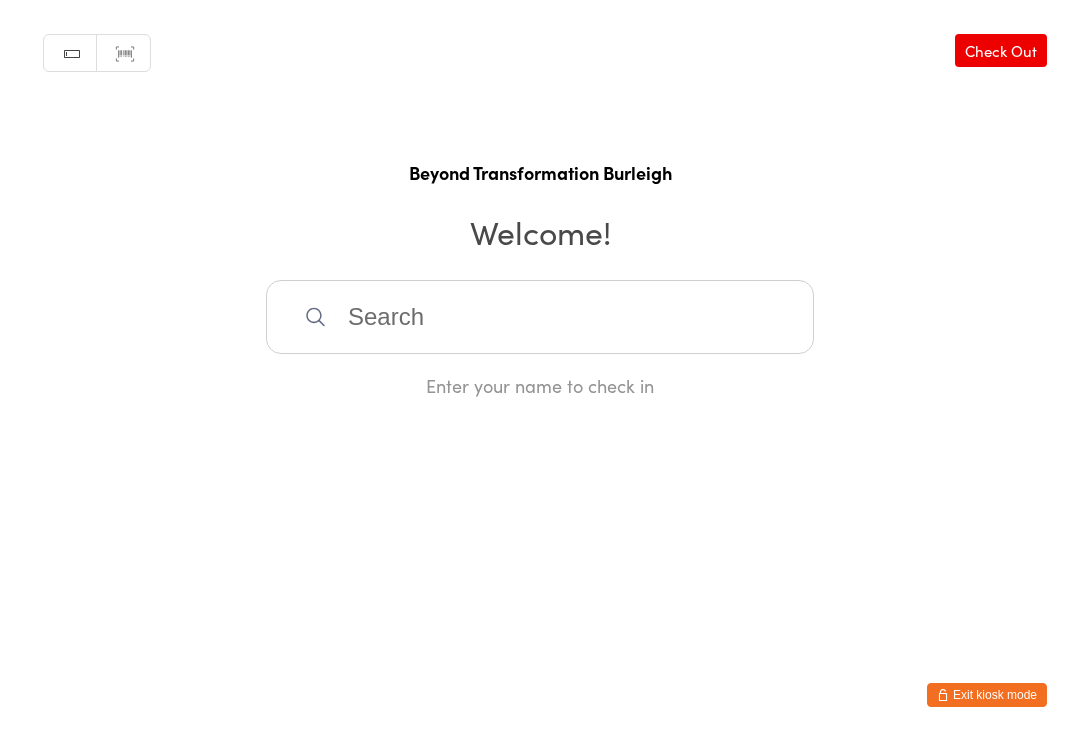 click at bounding box center [540, 317] 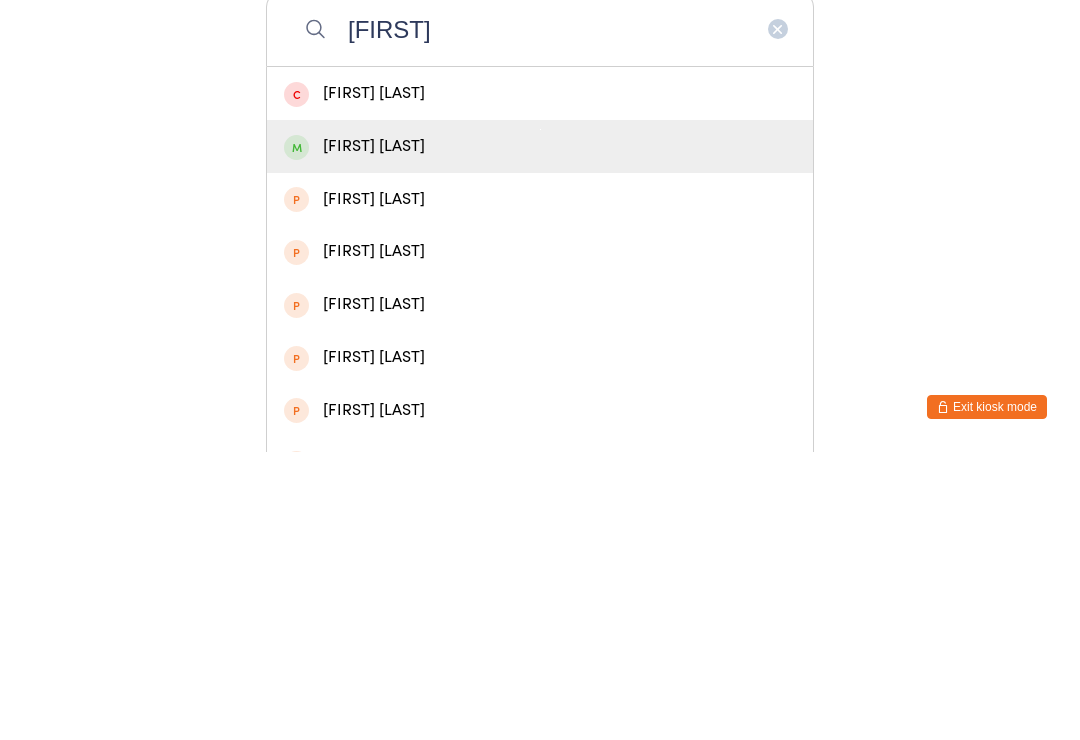 type on "[FIRST]" 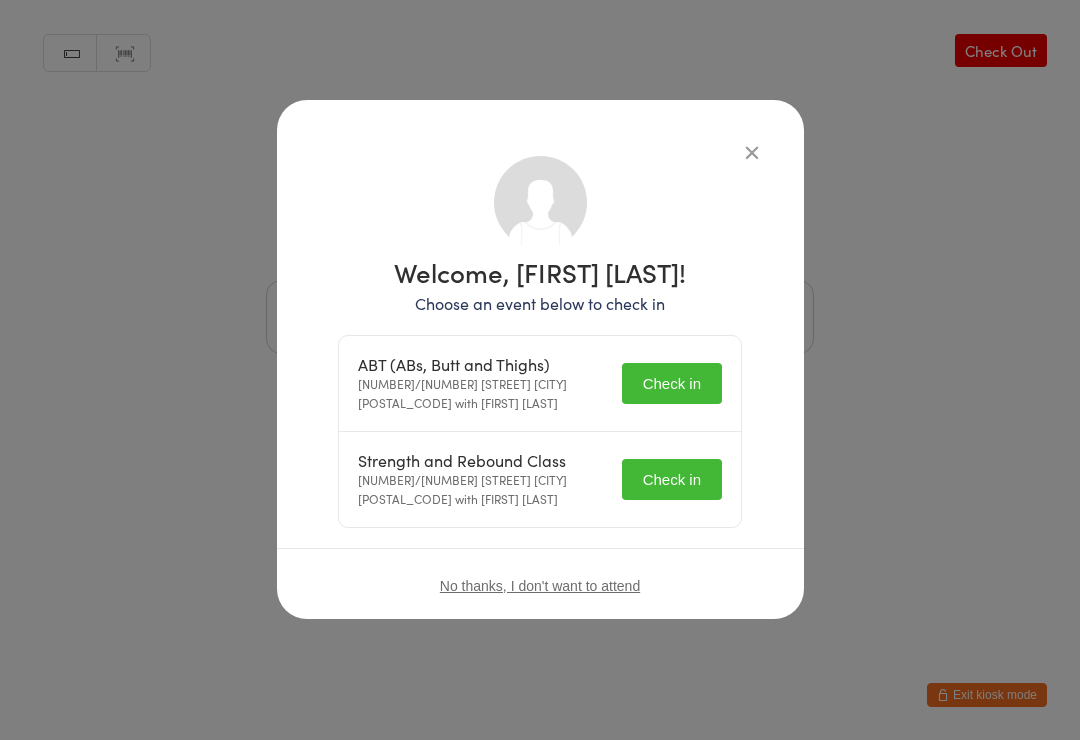 click on "Check in" at bounding box center (672, 383) 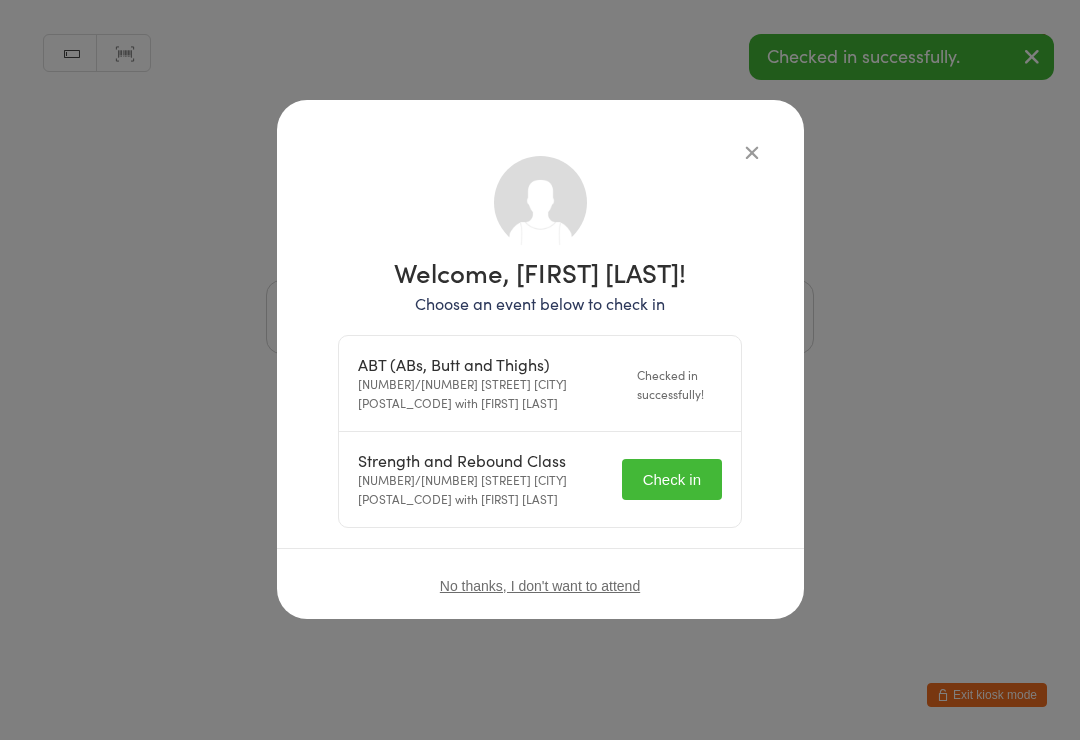 click on "Check in" at bounding box center (672, 479) 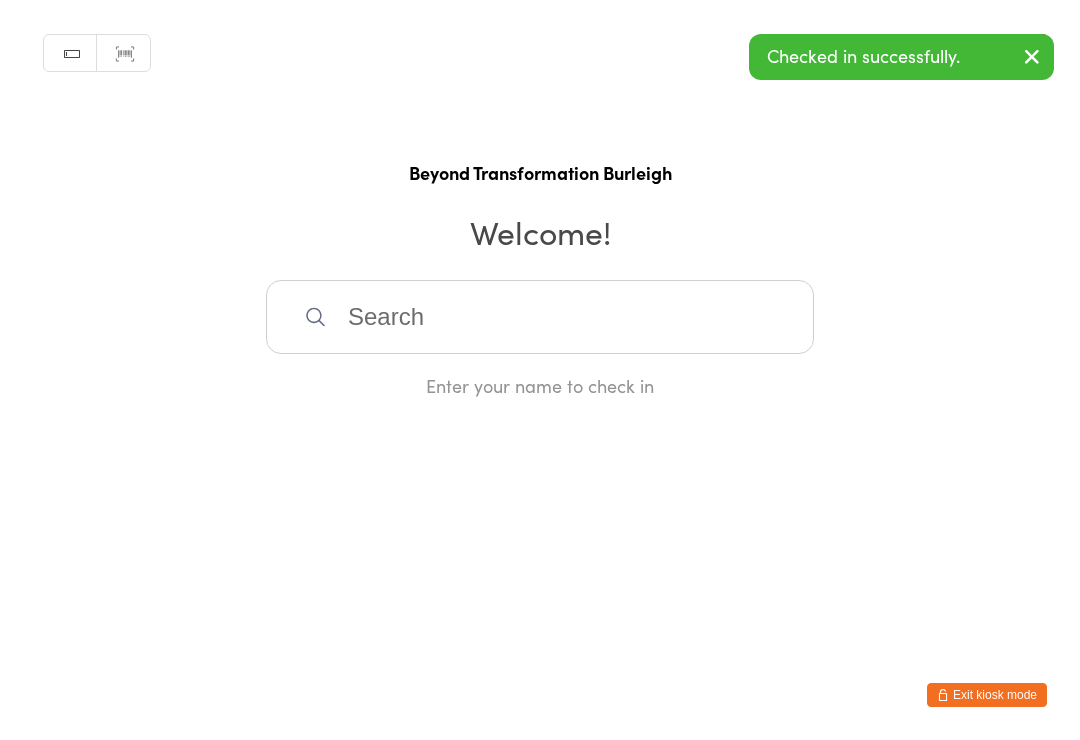click at bounding box center (540, 317) 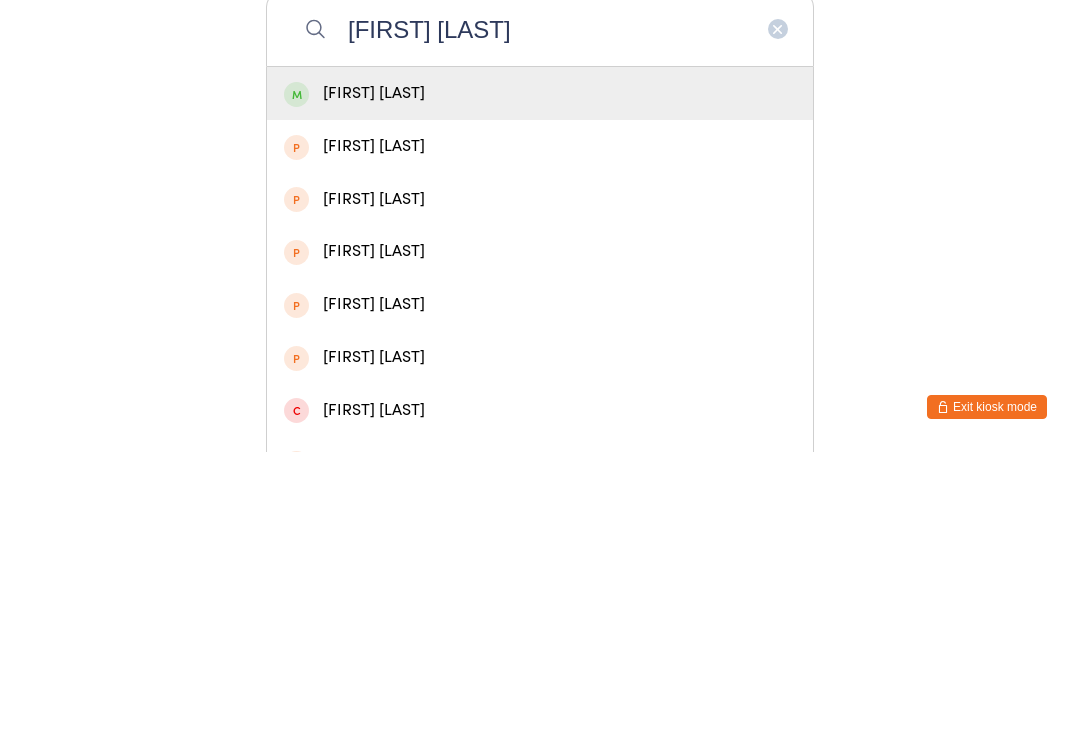 type on "[FIRST] [LAST]" 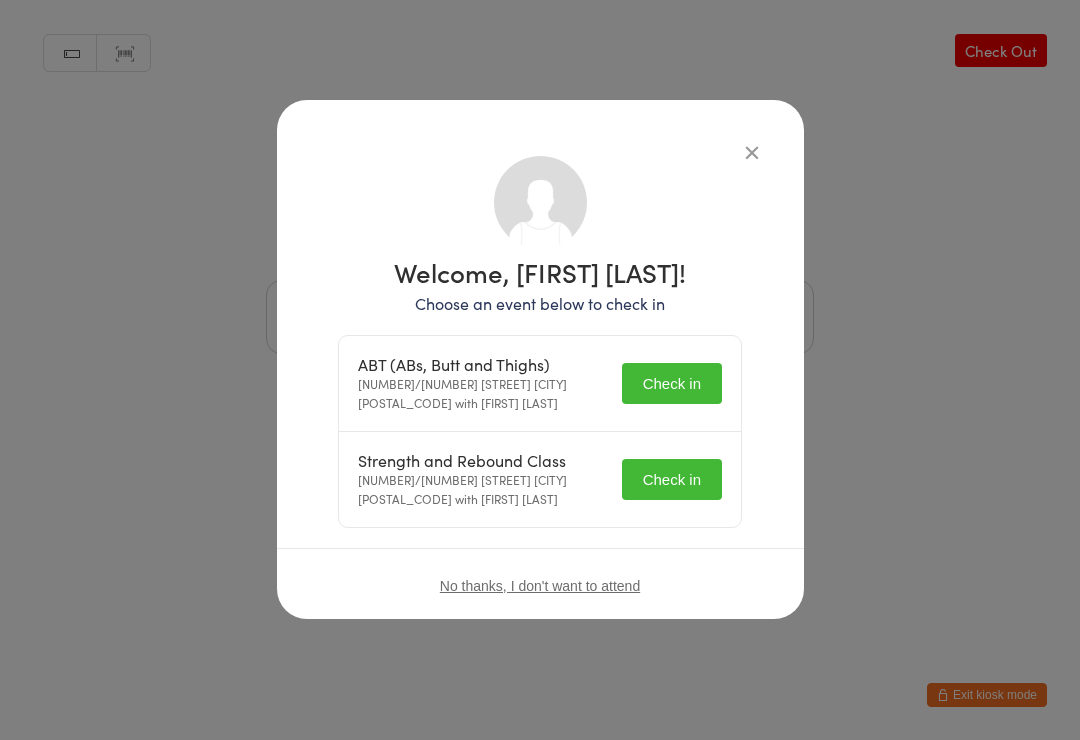 click on "Check in" at bounding box center [672, 383] 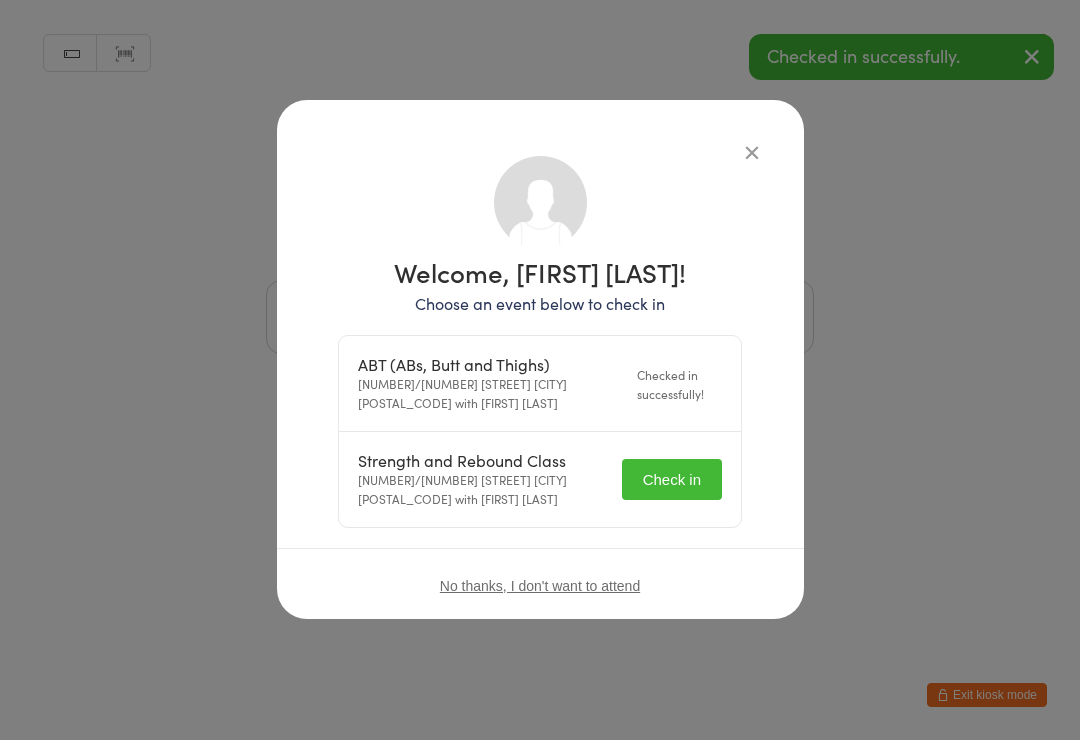click on "Check in" at bounding box center (672, 479) 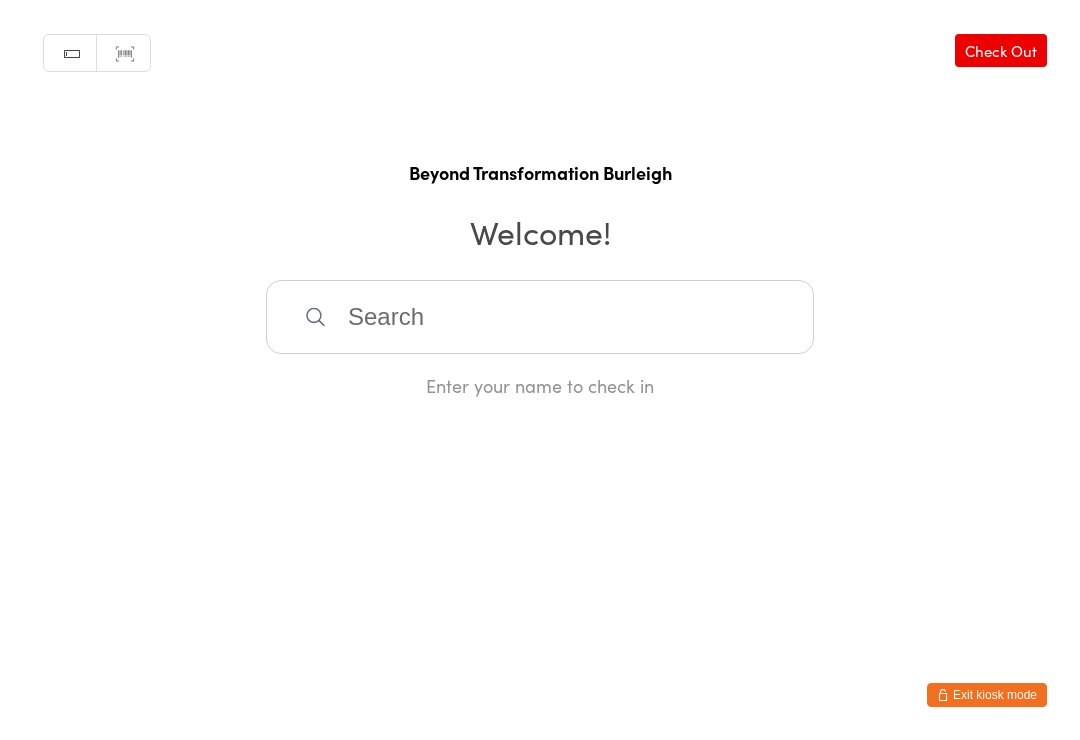 click at bounding box center [540, 317] 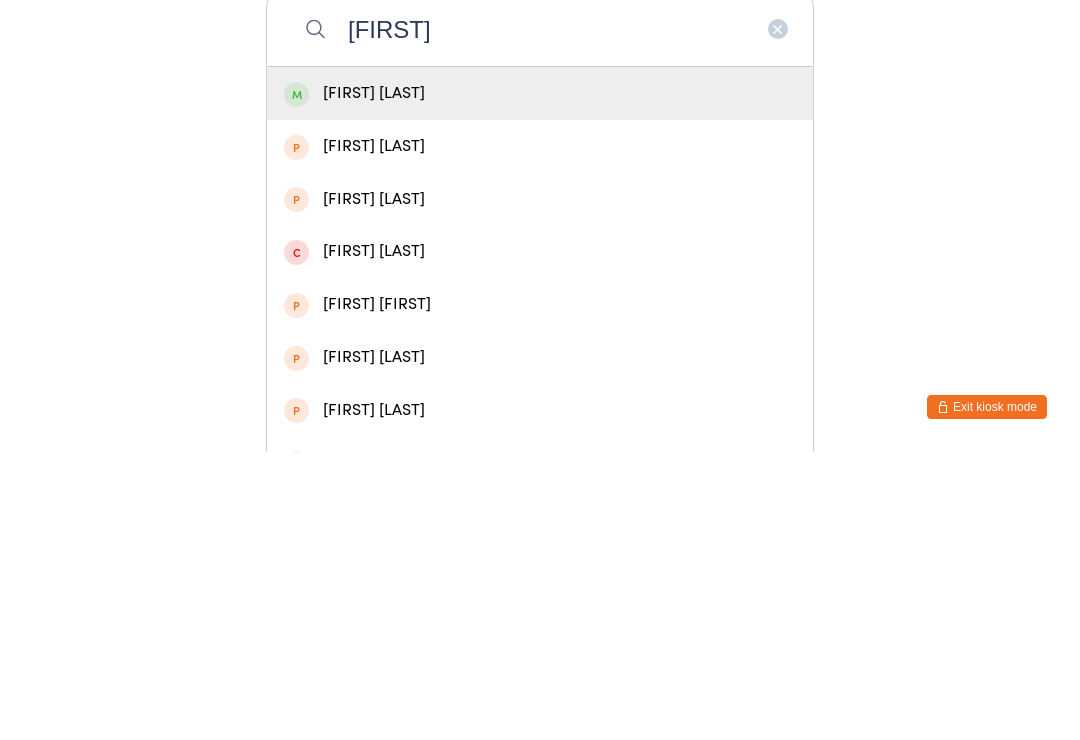 type on "[FIRST]" 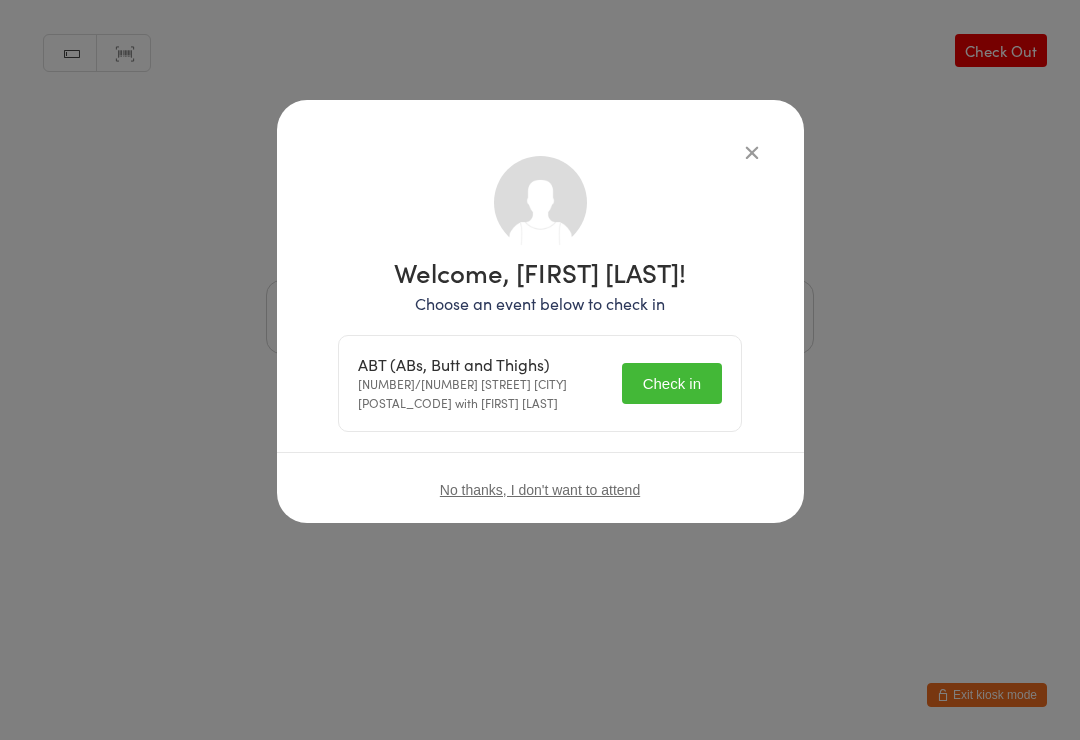 click on "Check in" at bounding box center [672, 383] 